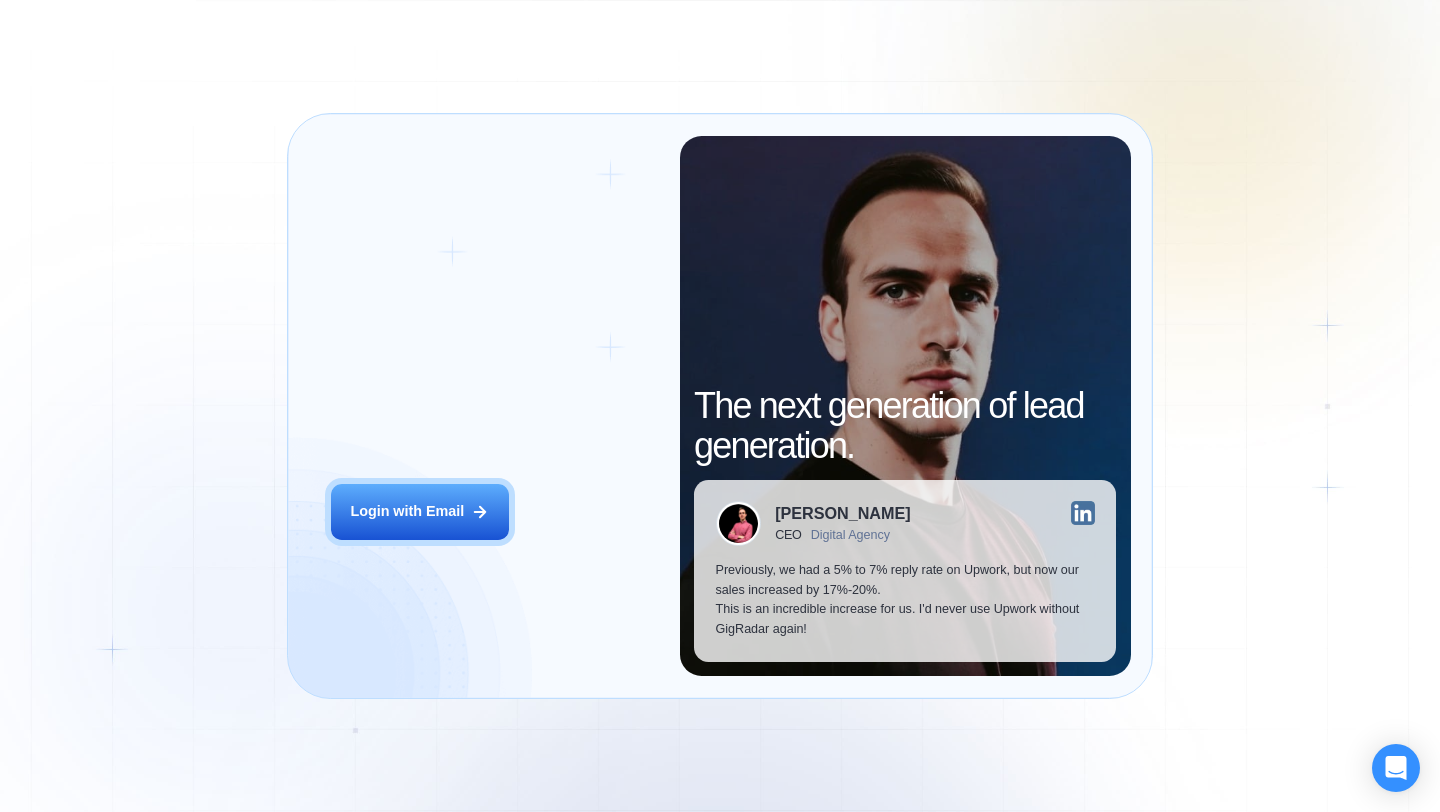 scroll, scrollTop: 0, scrollLeft: 0, axis: both 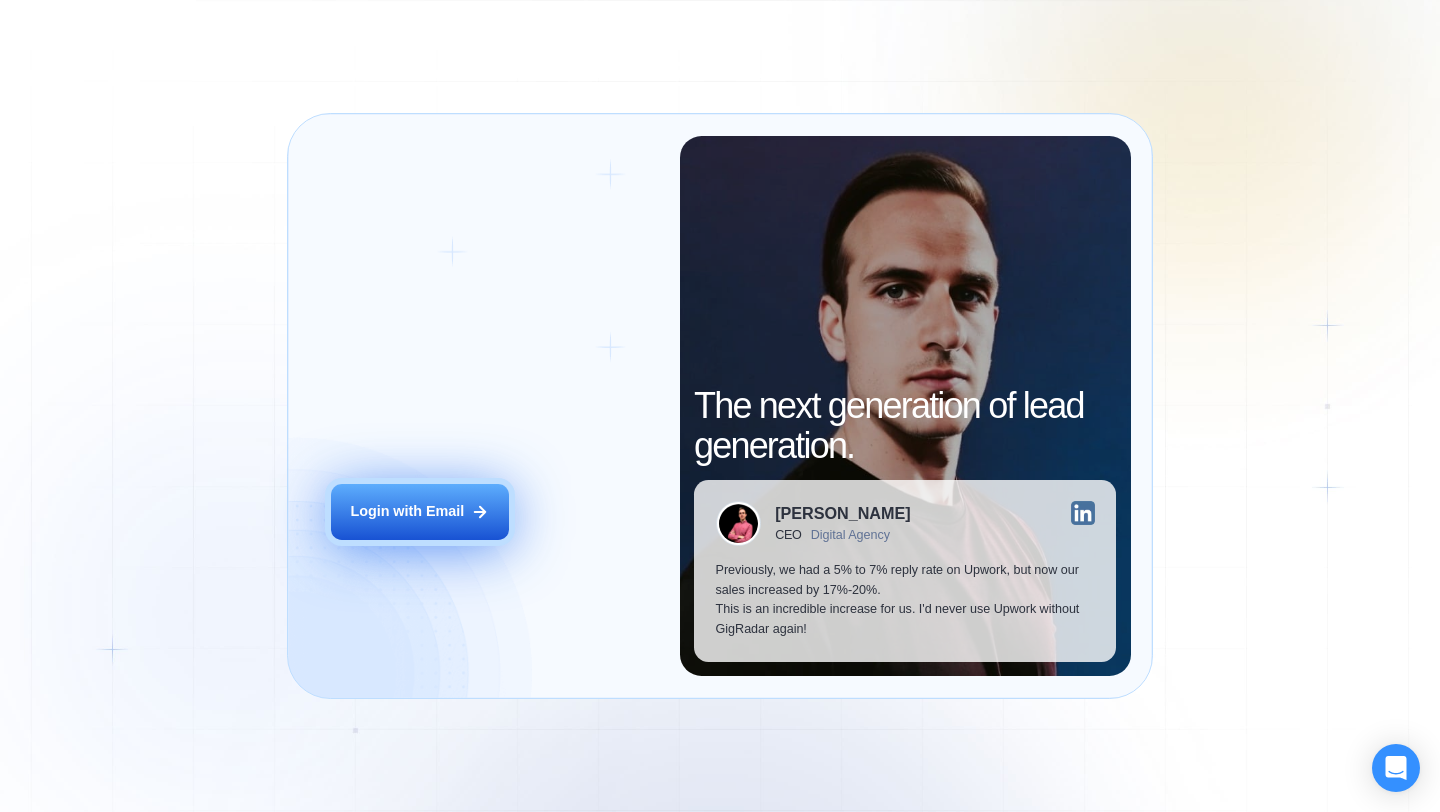 click on "Login with Email" at bounding box center (407, 512) 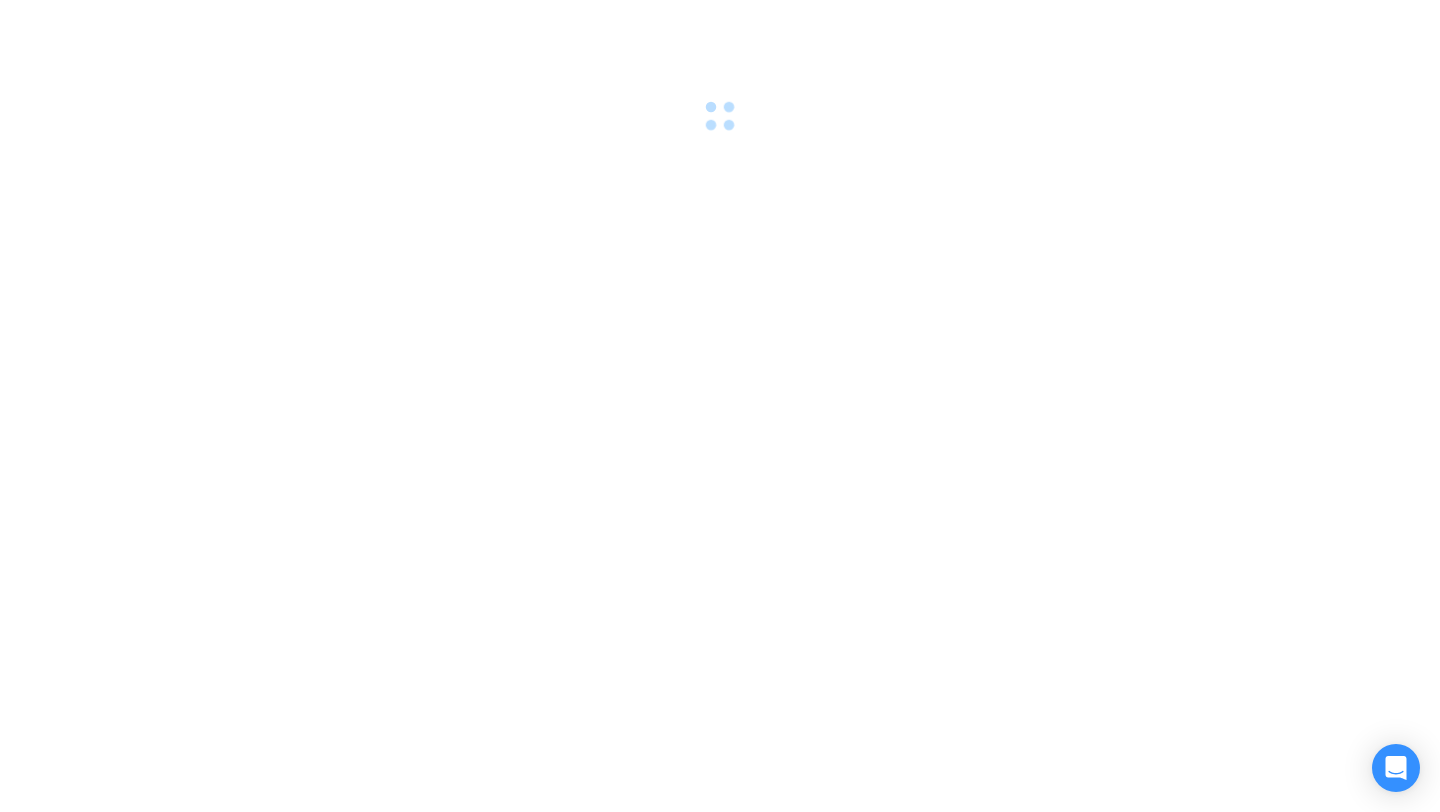 scroll, scrollTop: 0, scrollLeft: 0, axis: both 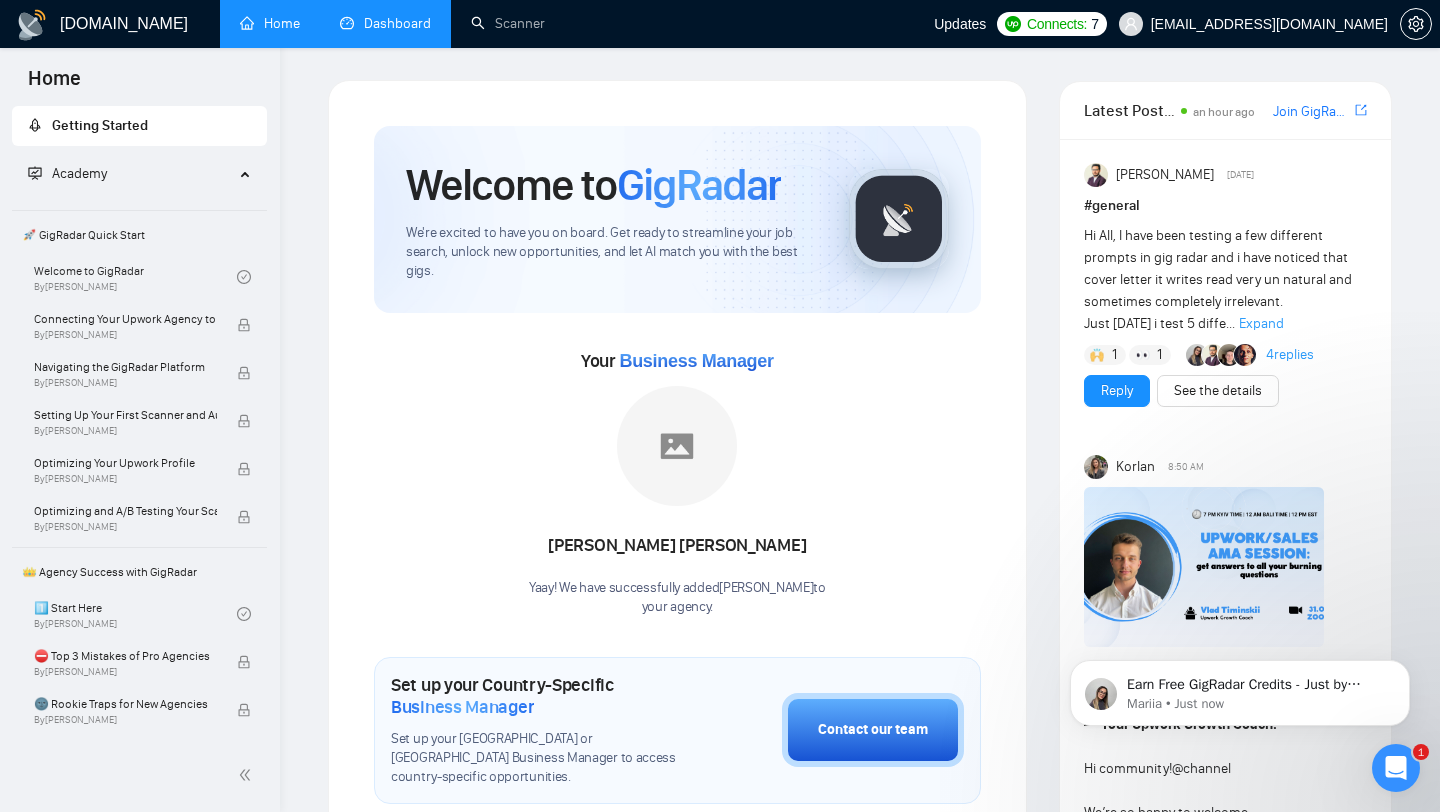 click on "Dashboard" at bounding box center (385, 23) 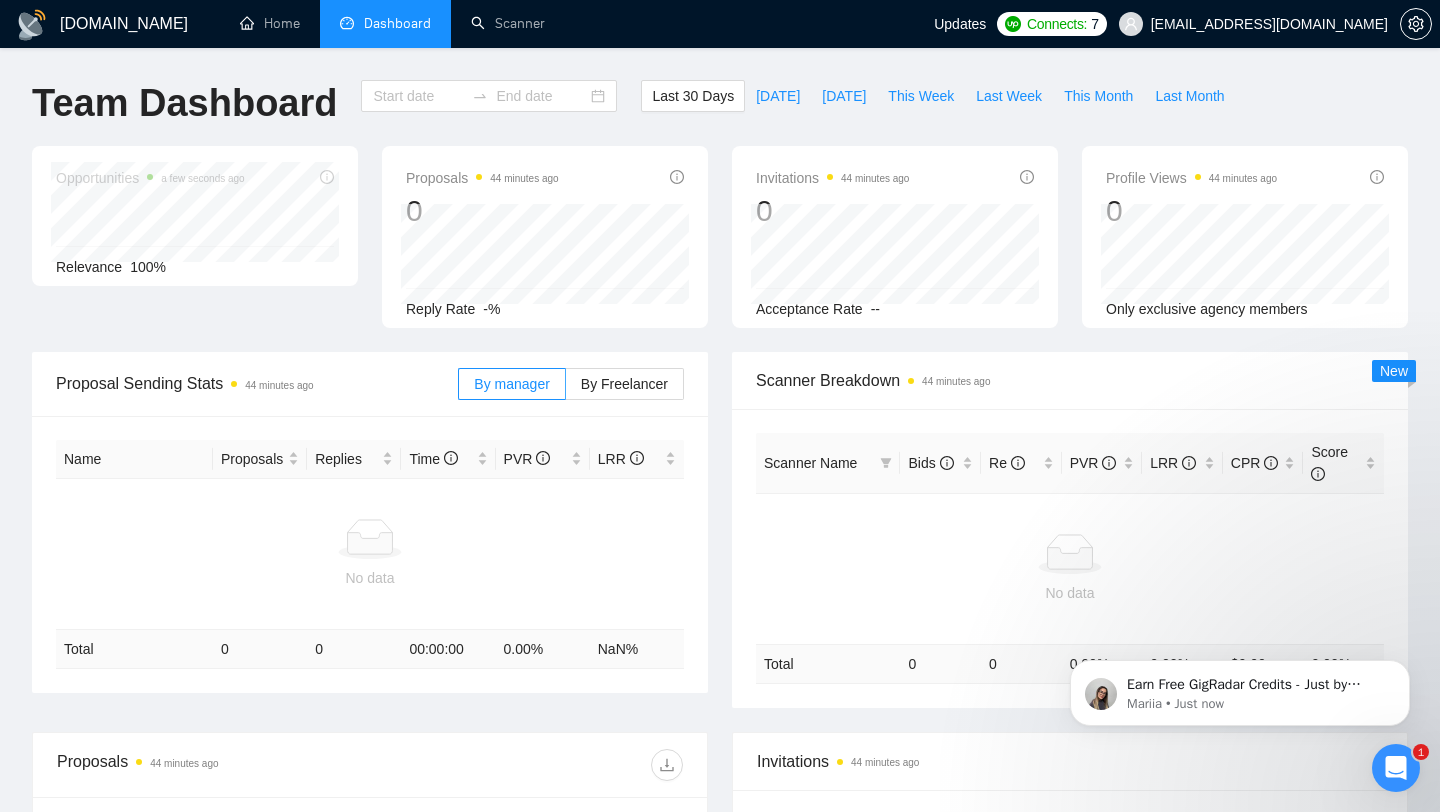 type on "2025-06-30" 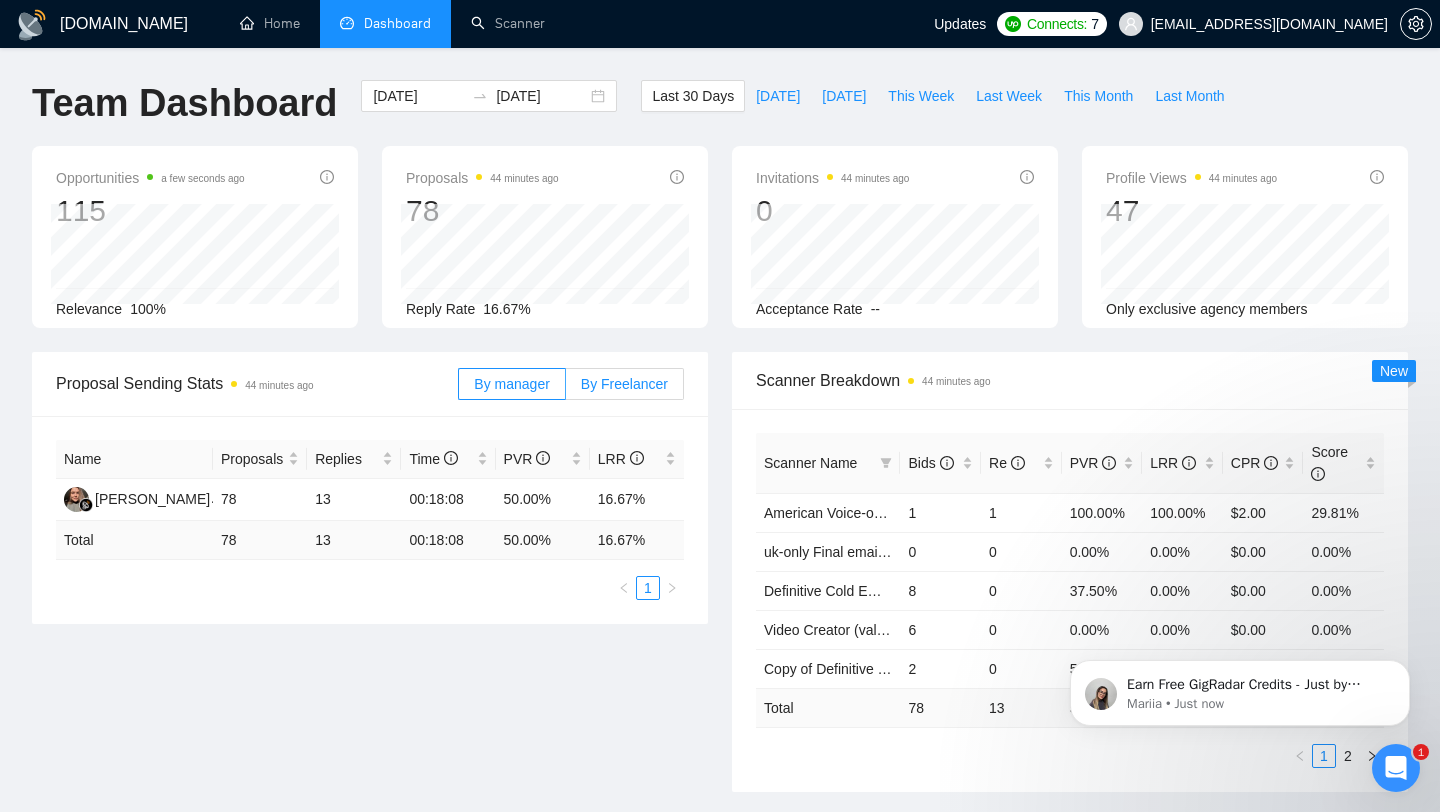 click on "By Freelancer" at bounding box center [624, 384] 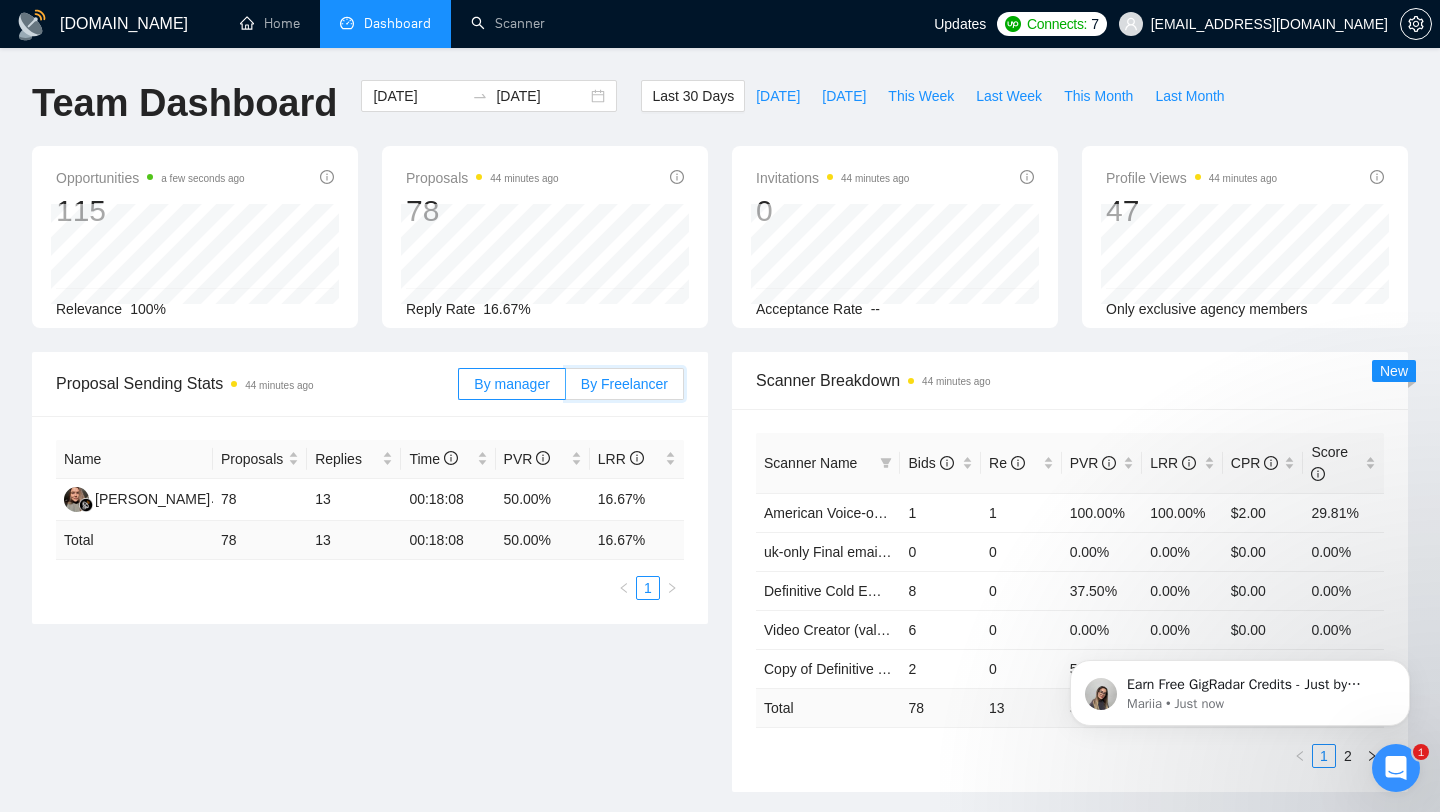 click on "By Freelancer" at bounding box center (566, 389) 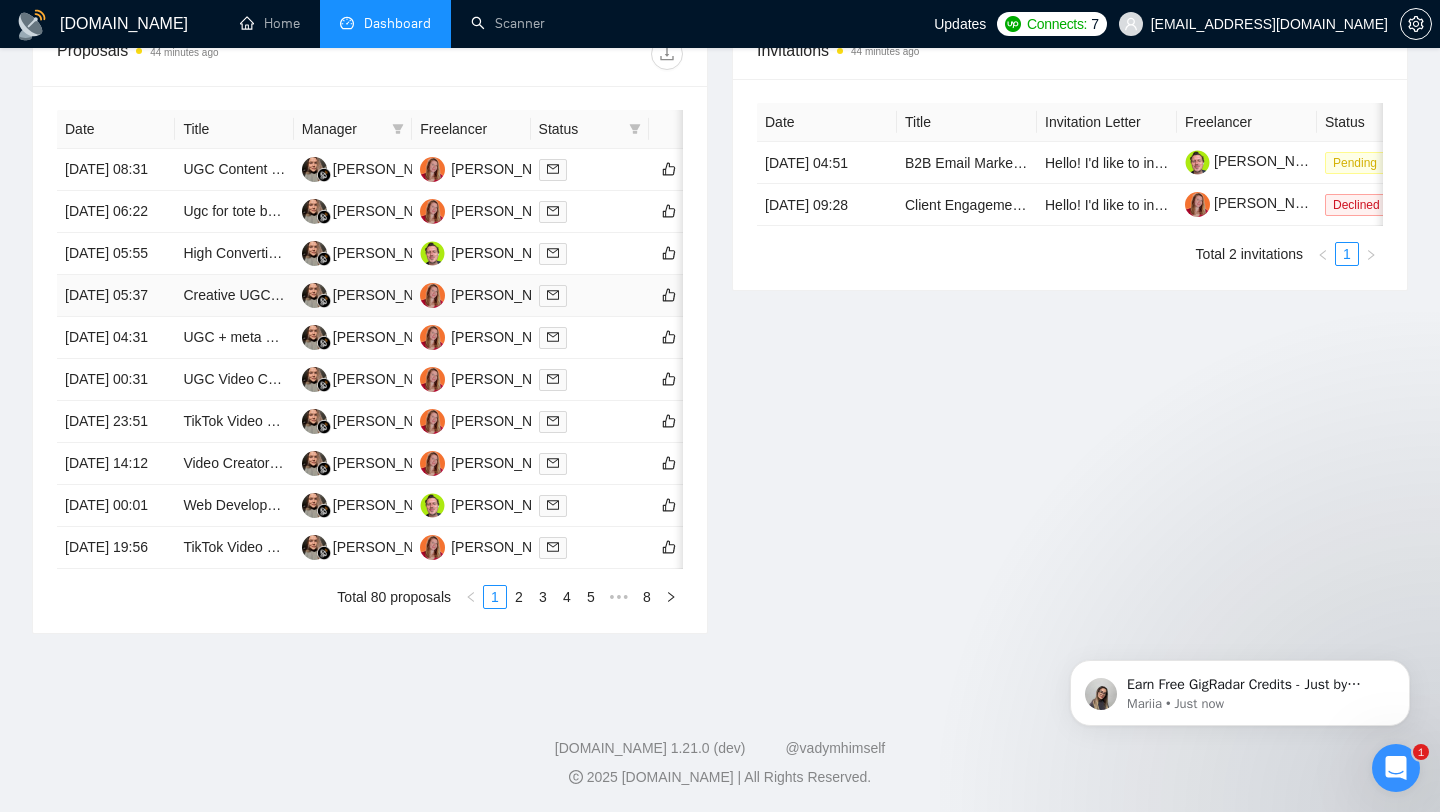 scroll, scrollTop: 911, scrollLeft: 0, axis: vertical 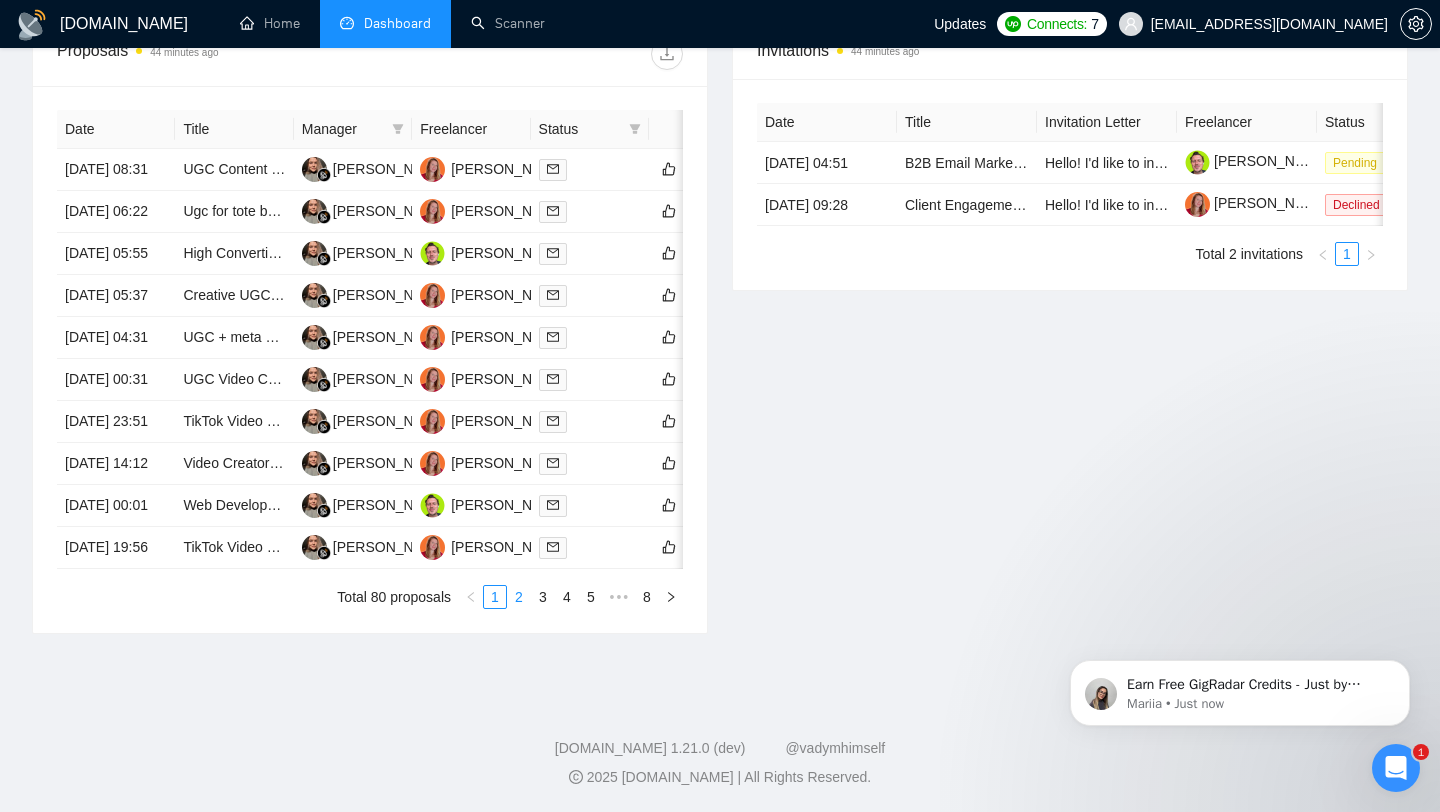click on "2" at bounding box center [519, 597] 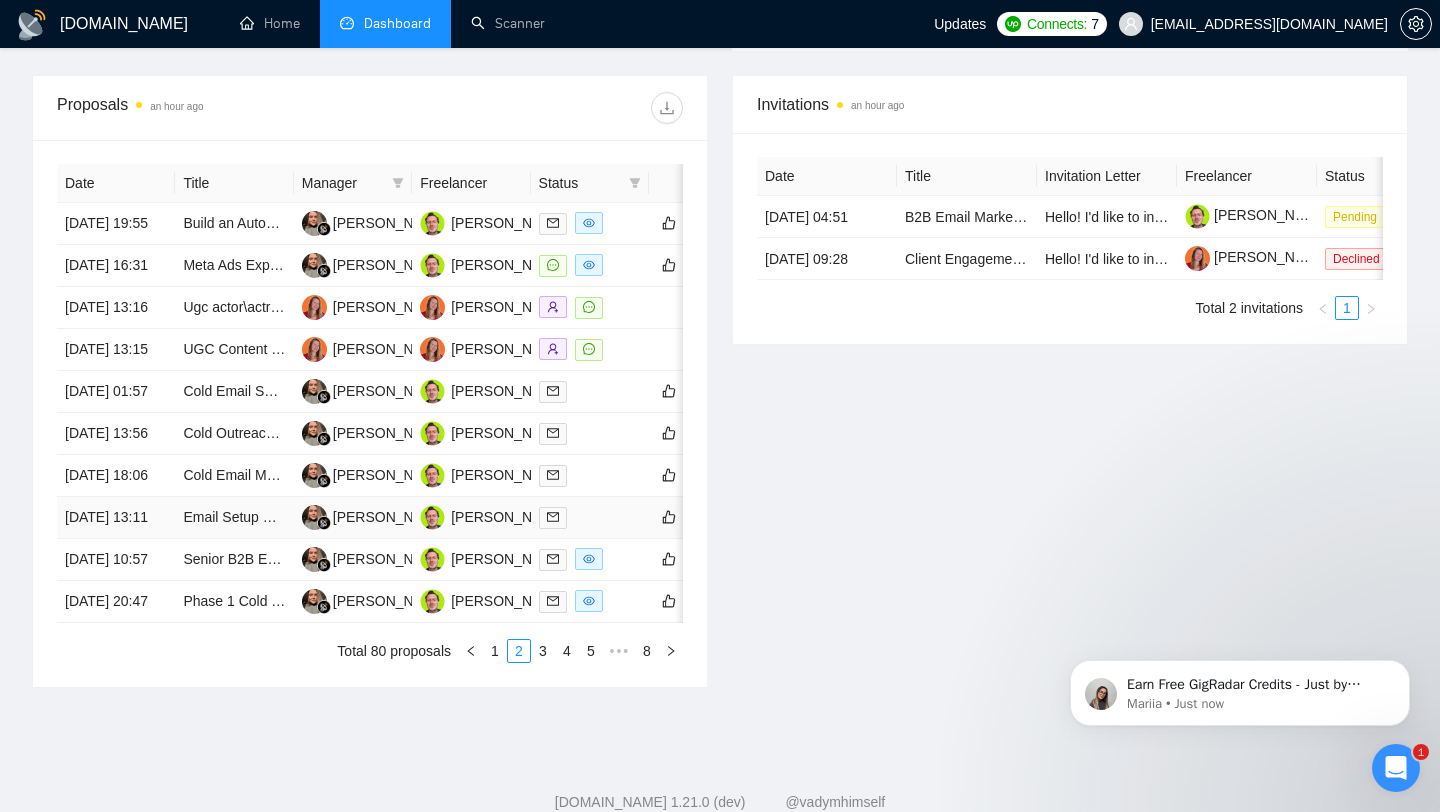 scroll, scrollTop: 985, scrollLeft: 0, axis: vertical 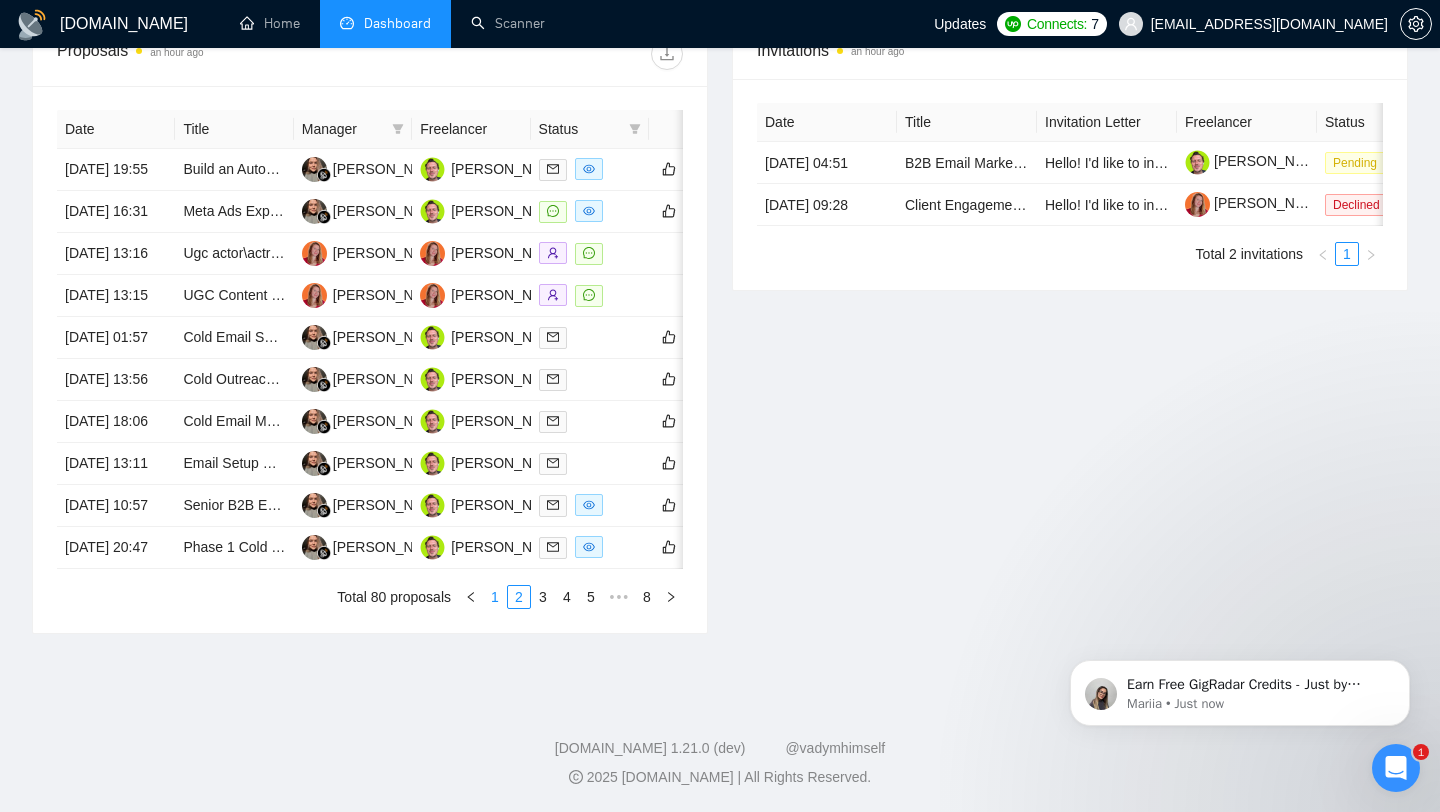 click on "1" at bounding box center [495, 597] 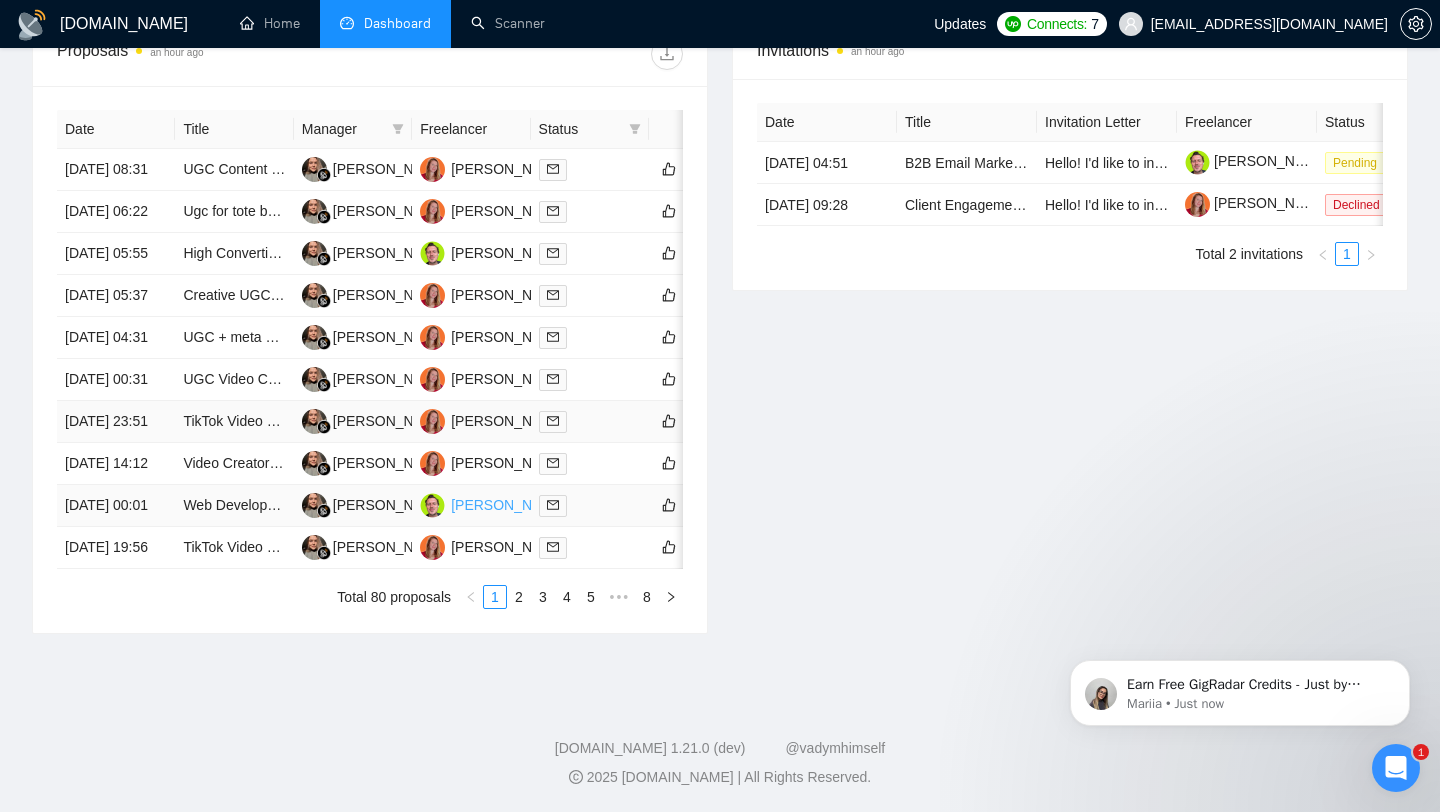 scroll, scrollTop: 985, scrollLeft: 0, axis: vertical 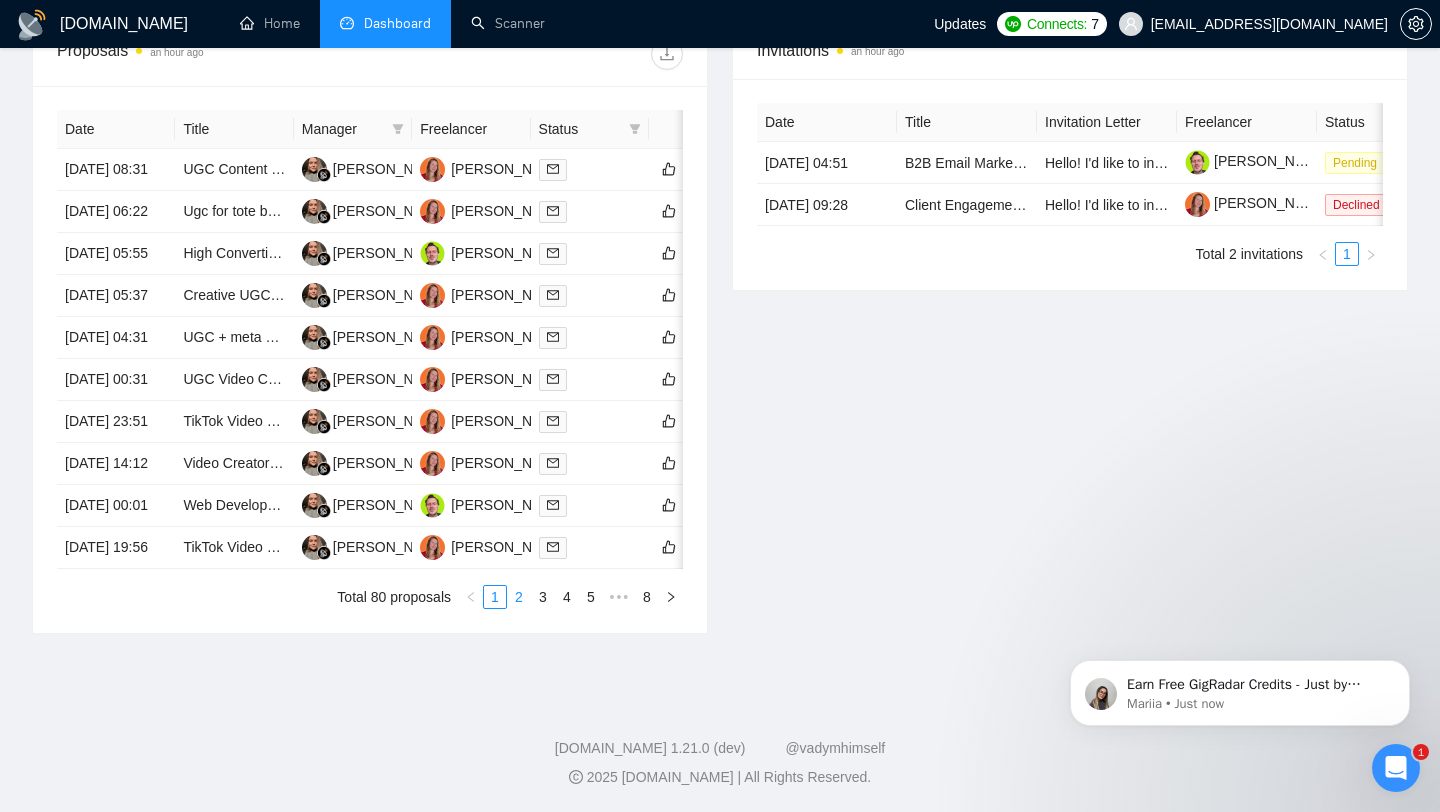click on "2" at bounding box center [519, 597] 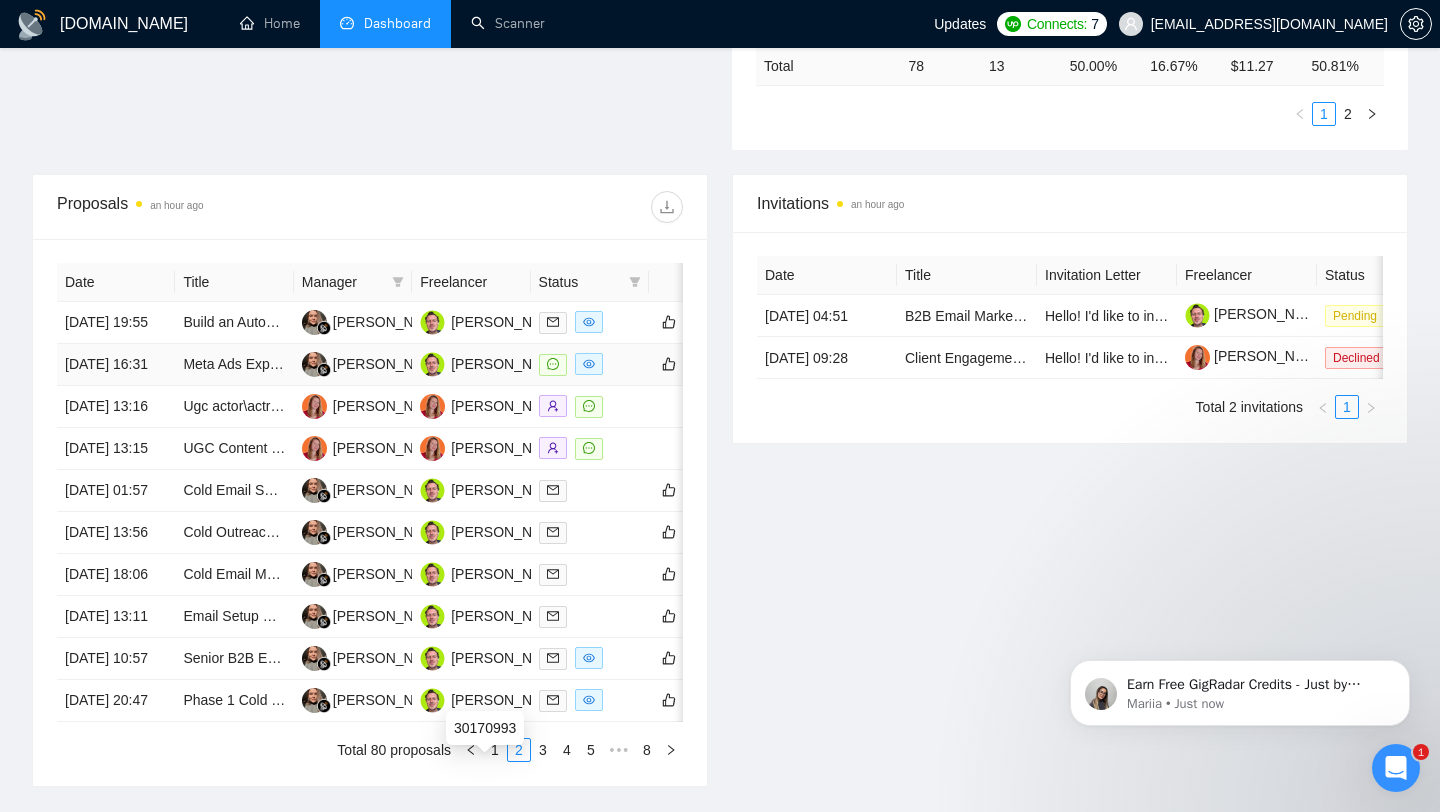 scroll, scrollTop: 629, scrollLeft: 0, axis: vertical 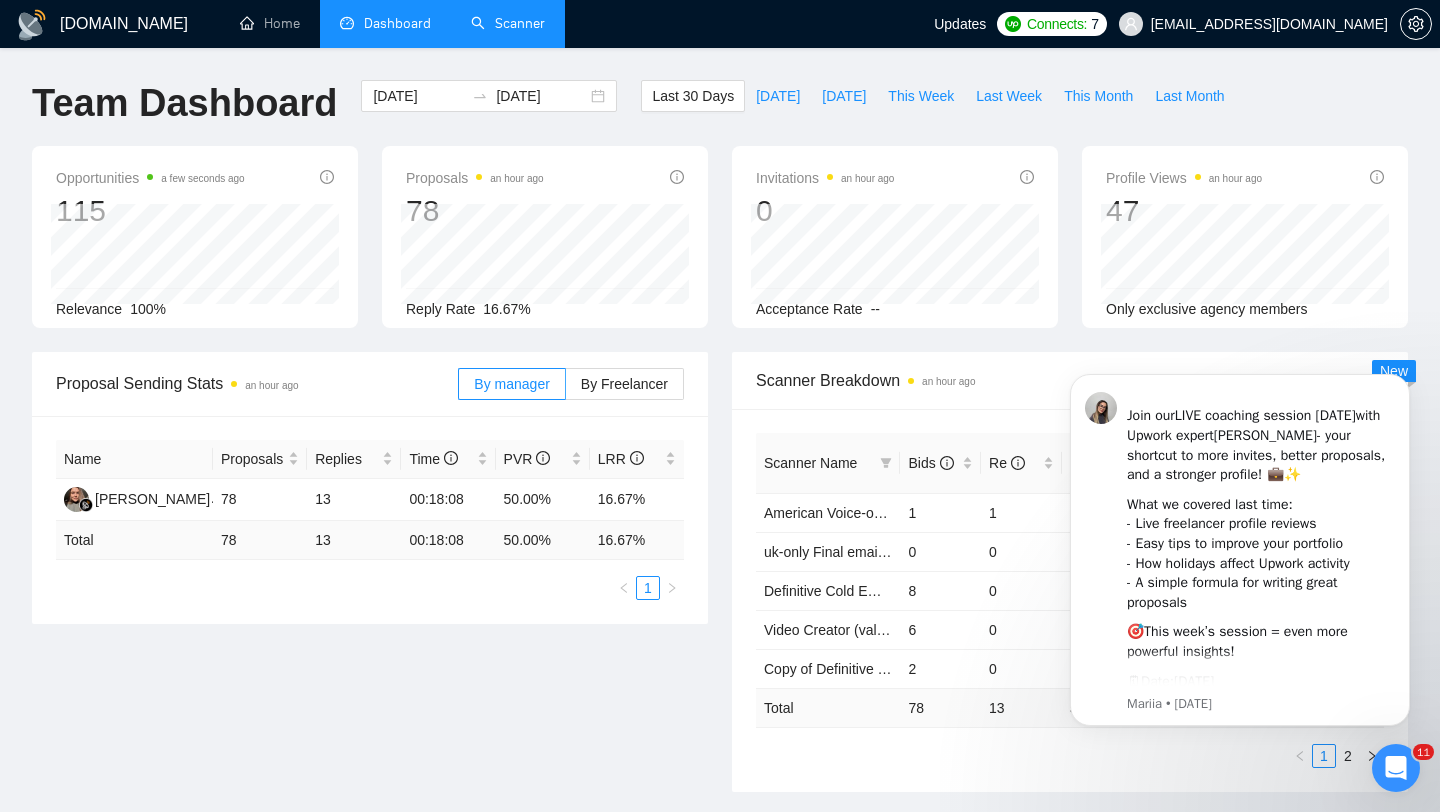 click on "Scanner" at bounding box center (508, 23) 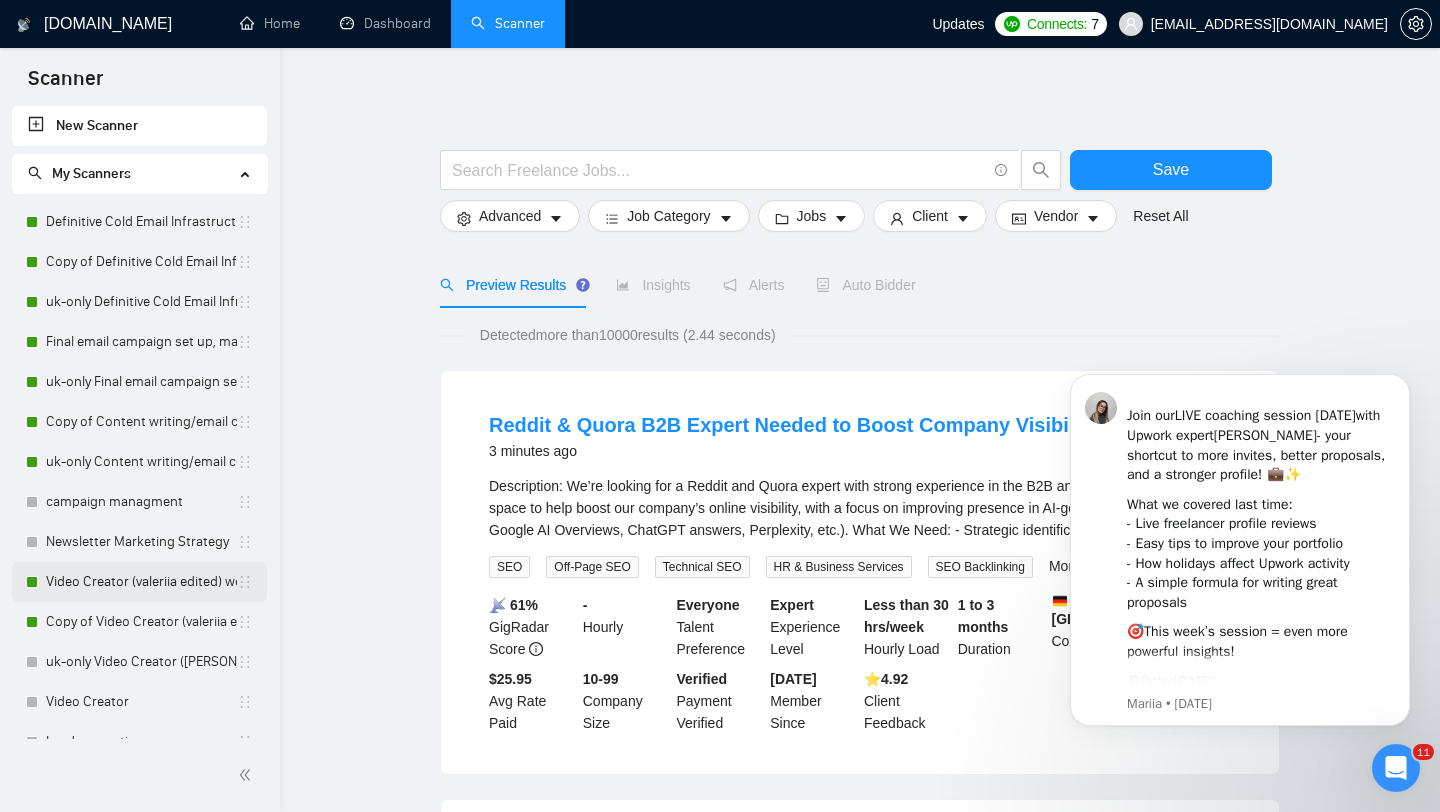 click on "Video Creator (valeriia edited) worldwide" at bounding box center (141, 582) 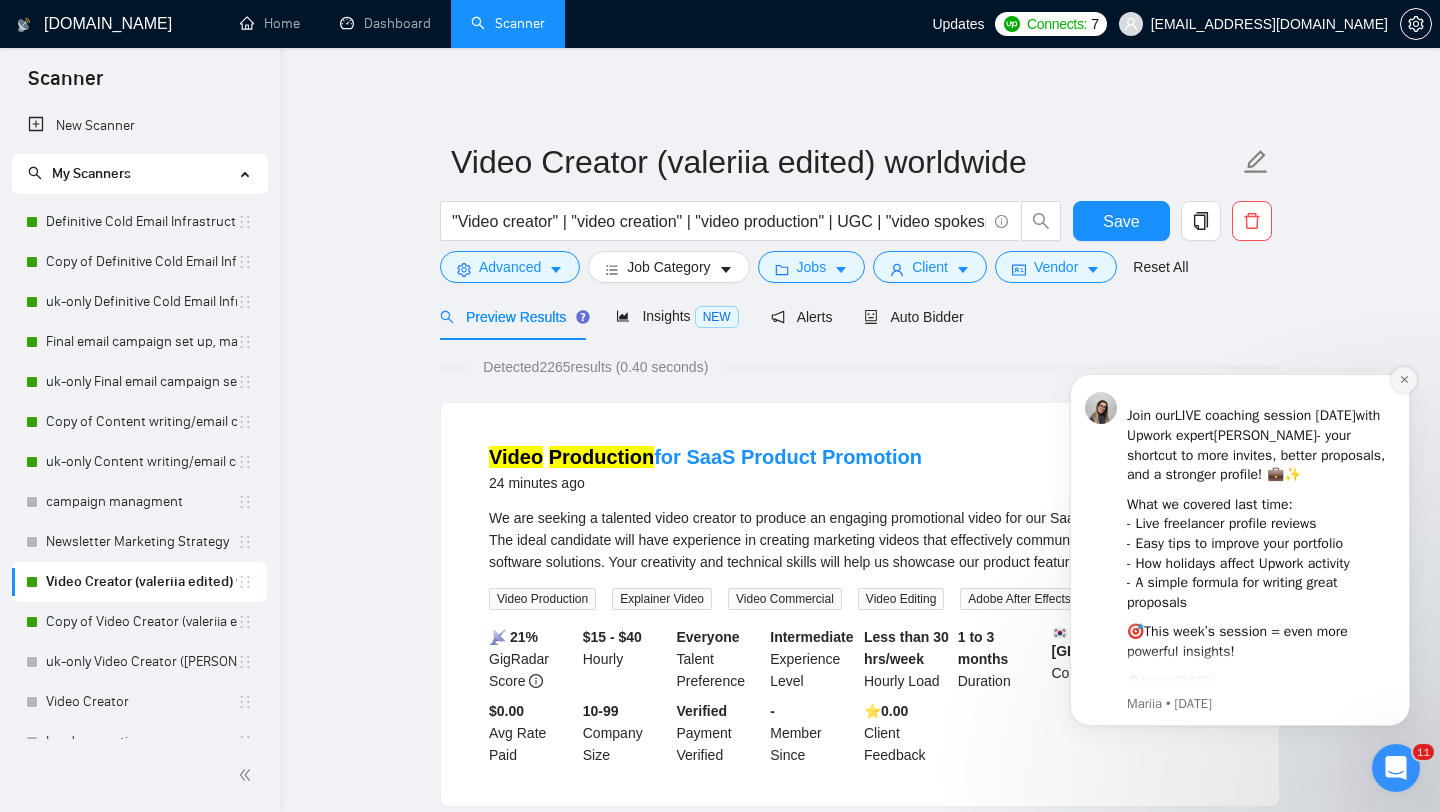 click 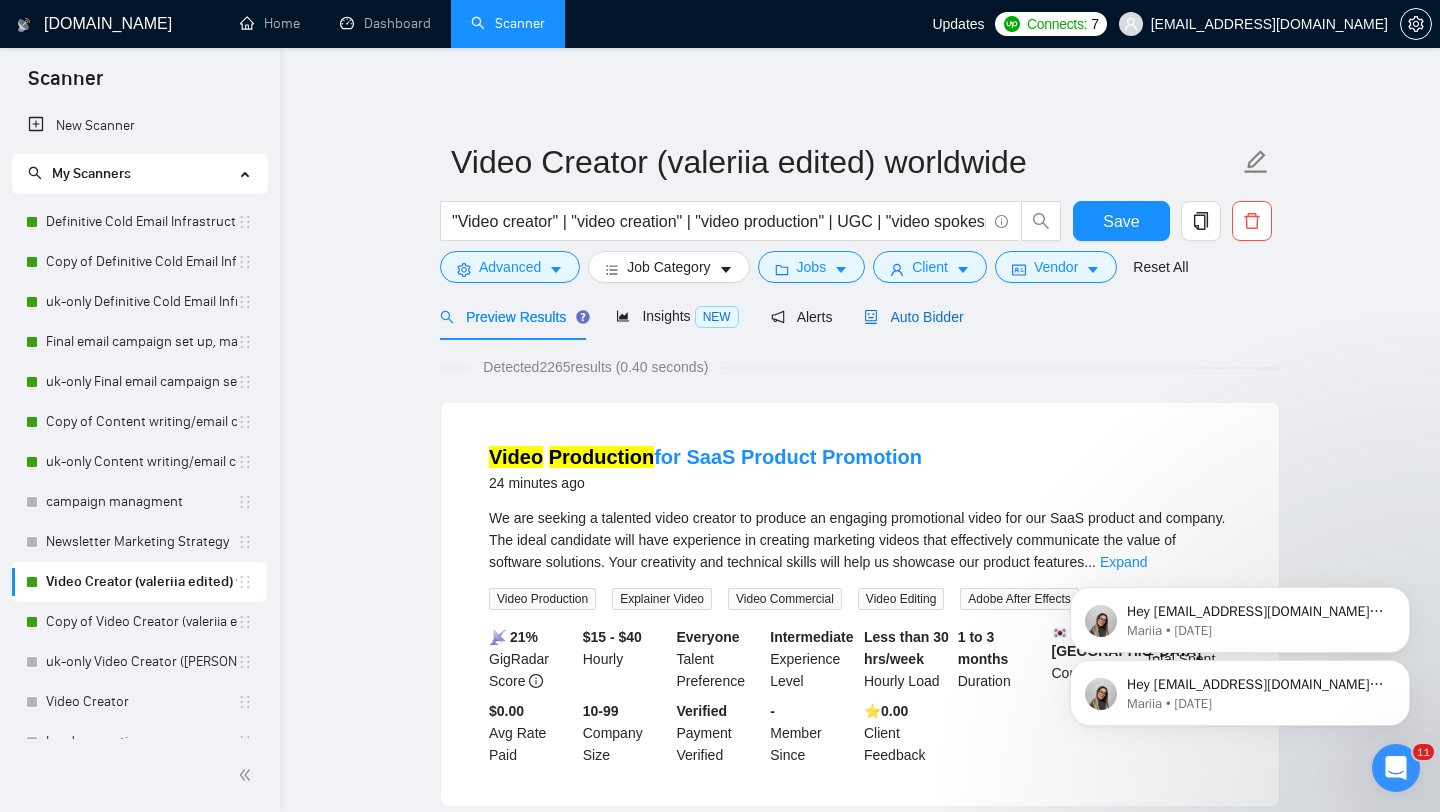 click on "Auto Bidder" at bounding box center (913, 317) 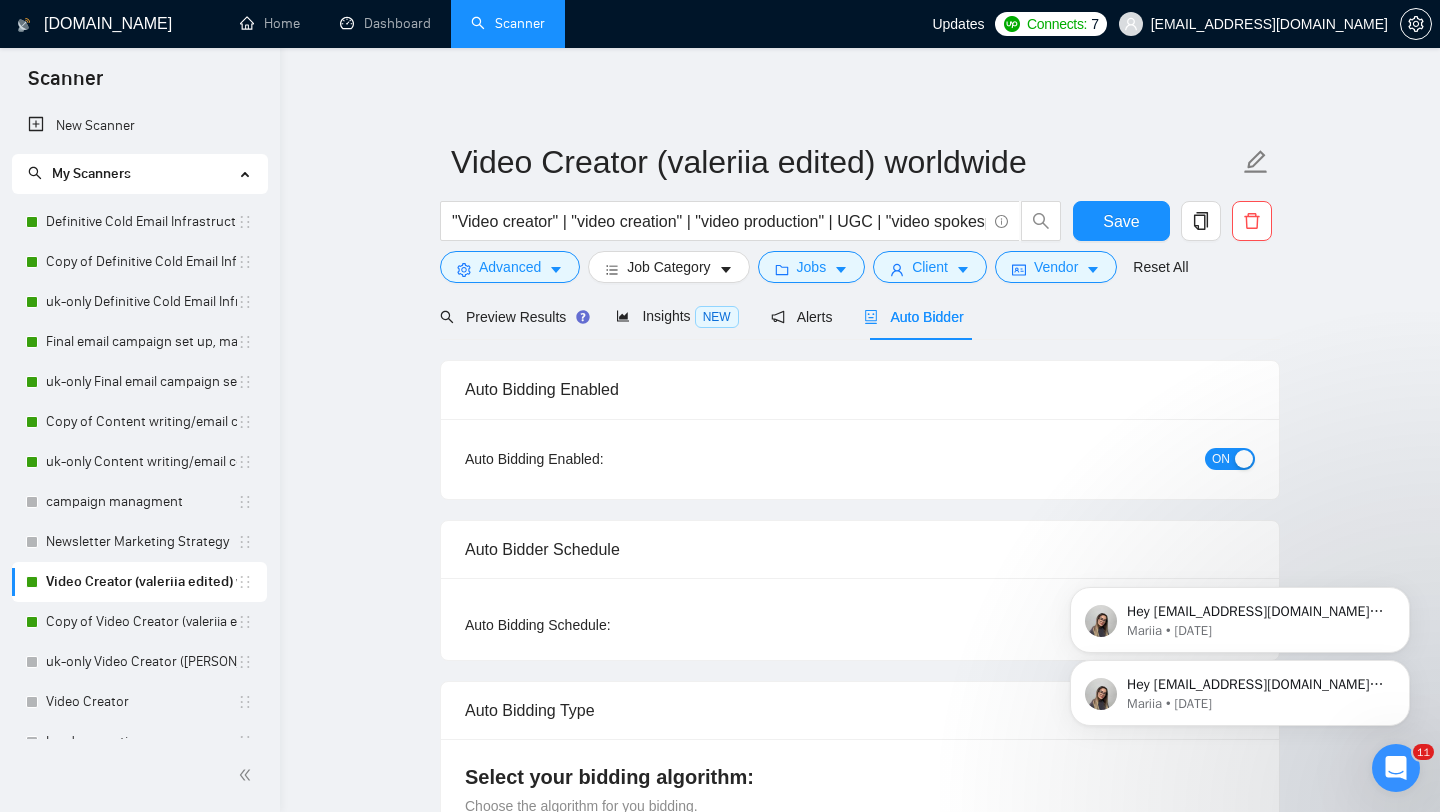 type 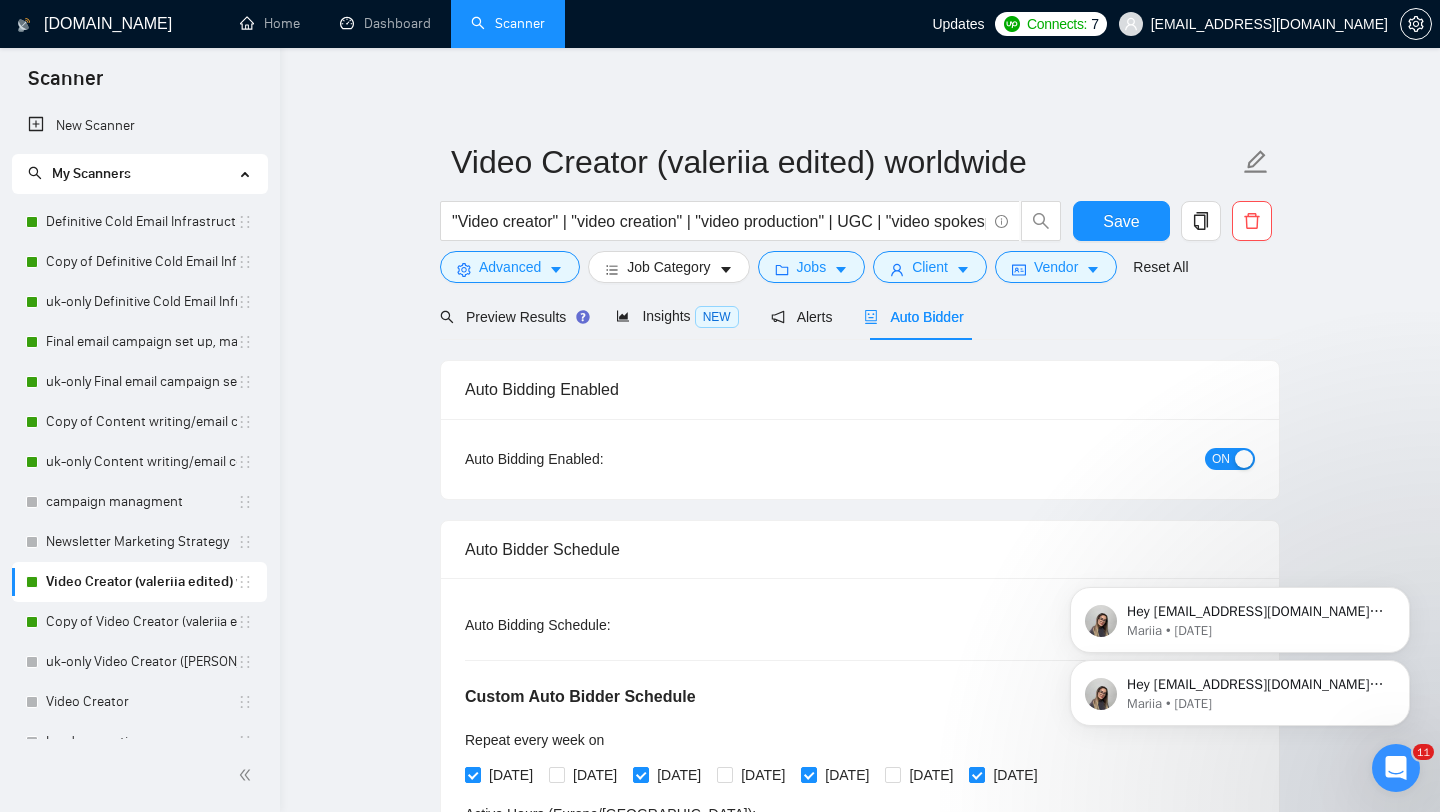 click at bounding box center (1244, 459) 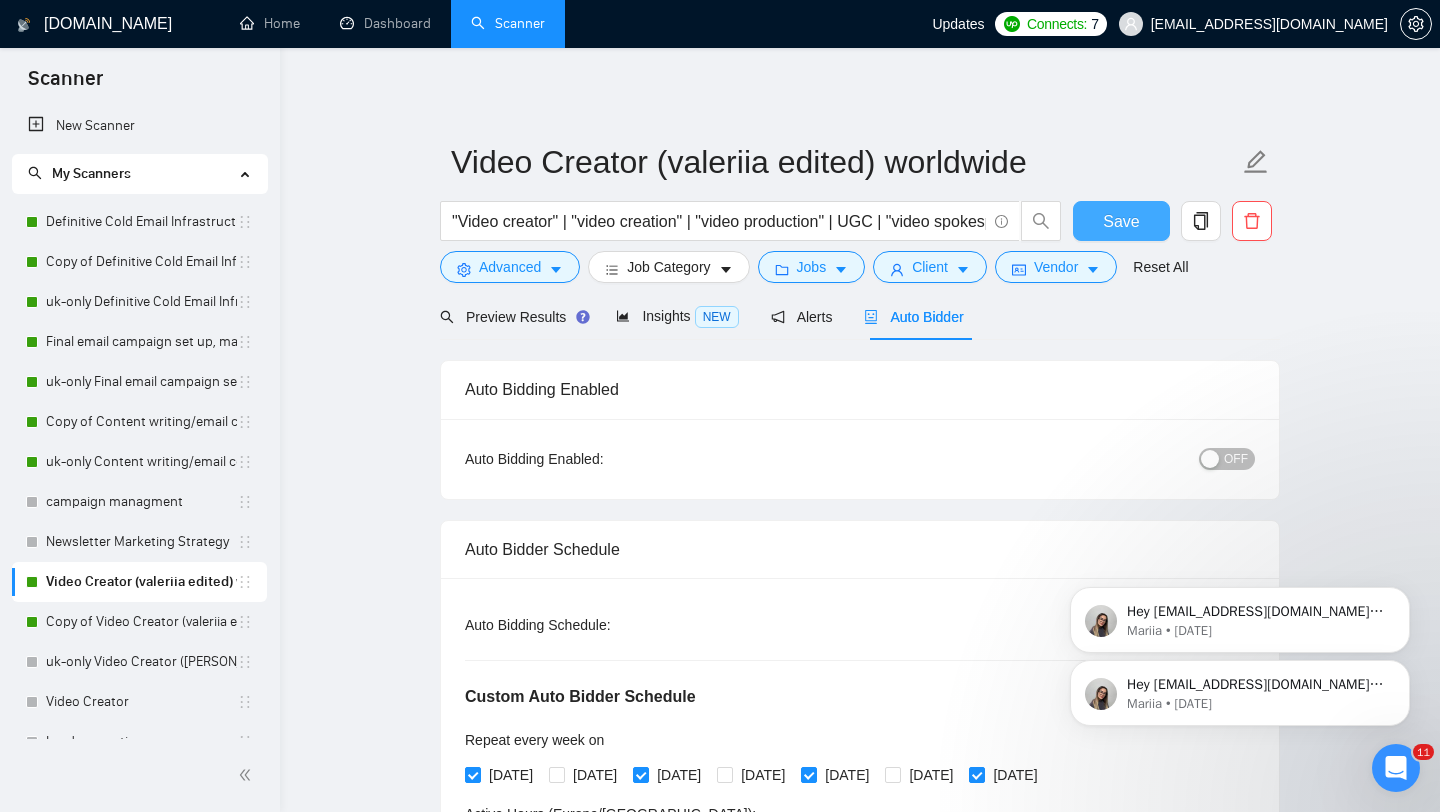 click on "Save" at bounding box center [1121, 221] 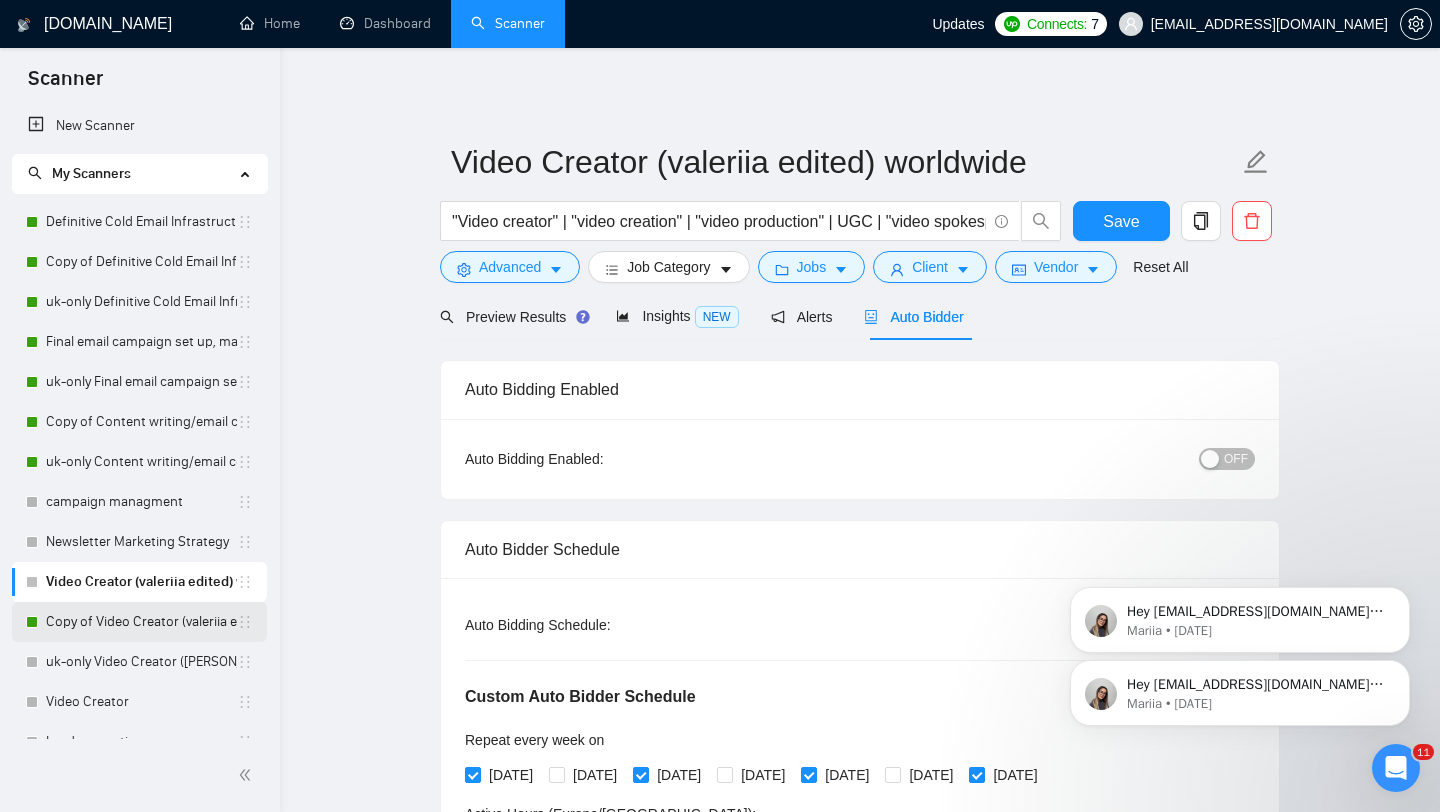 click on "Copy of Video Creator (valeriia edited) worldwide" at bounding box center [141, 622] 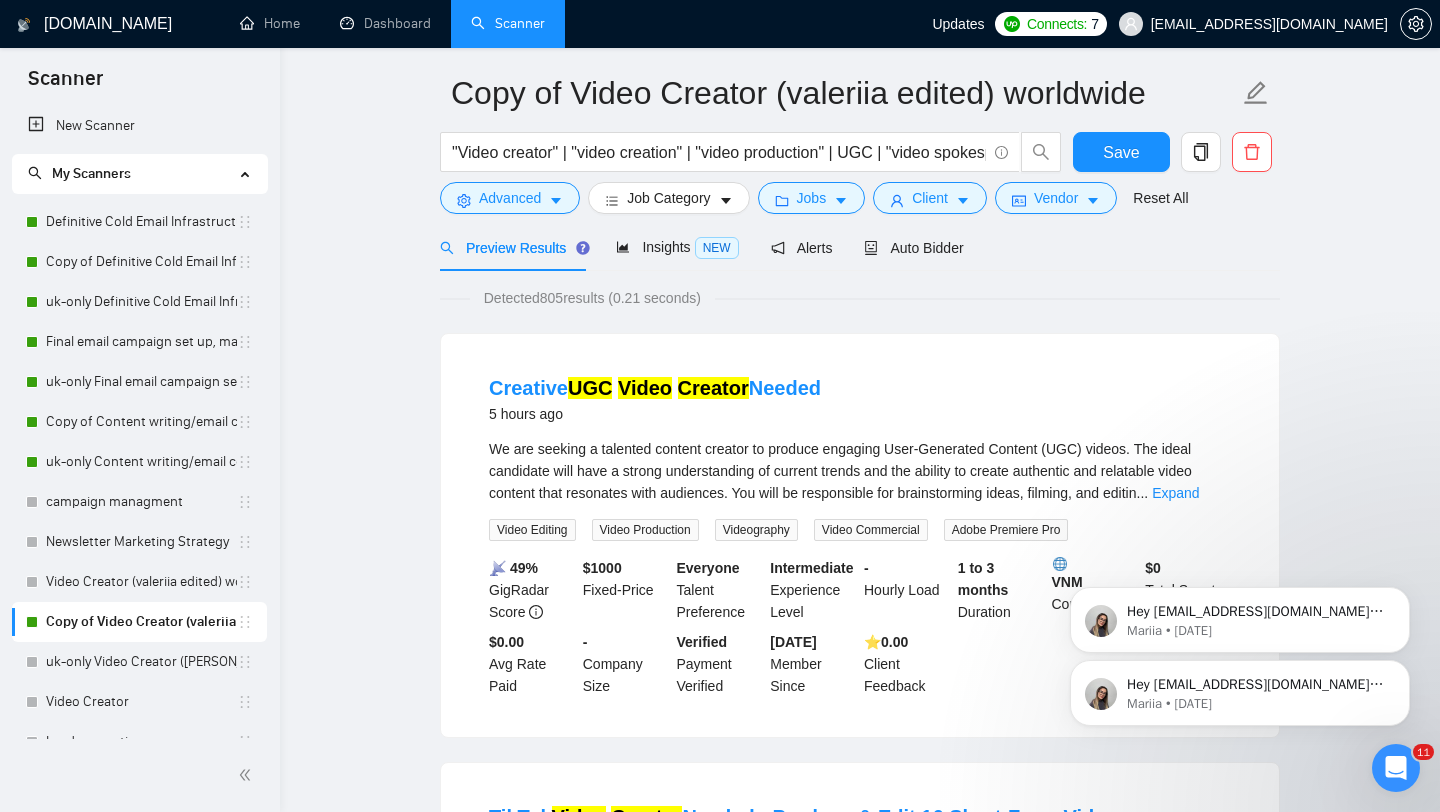 scroll, scrollTop: 70, scrollLeft: 0, axis: vertical 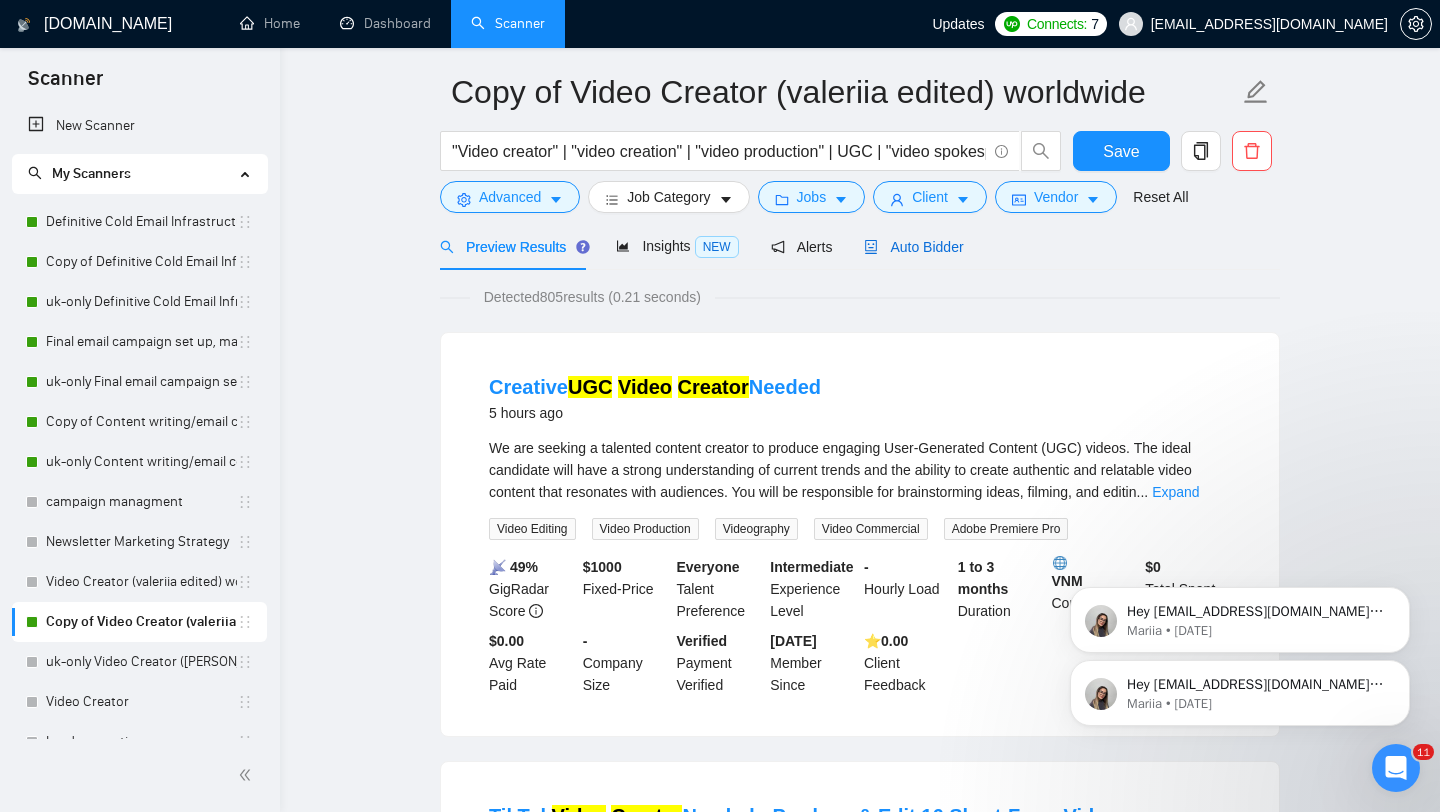 click on "Auto Bidder" at bounding box center (913, 247) 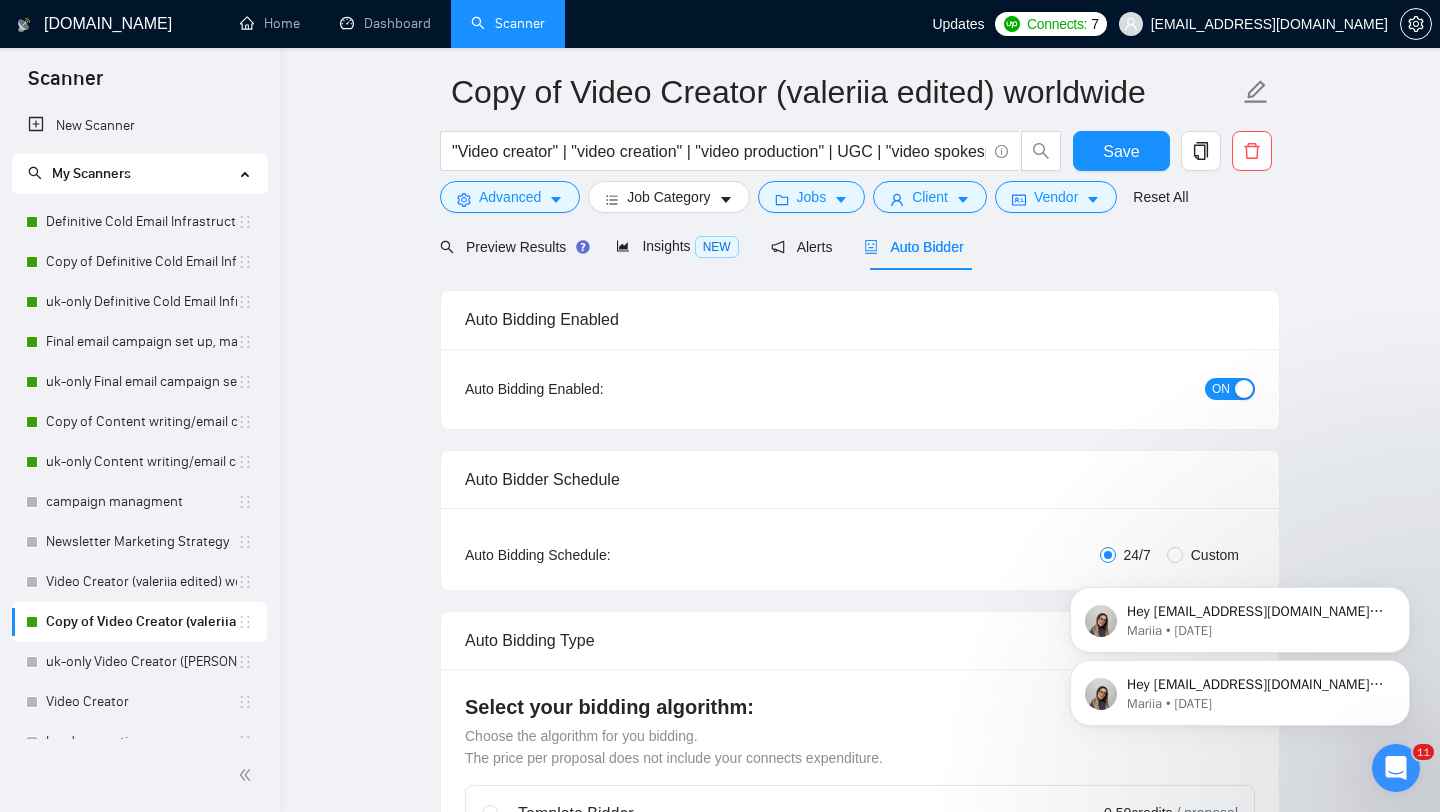 type 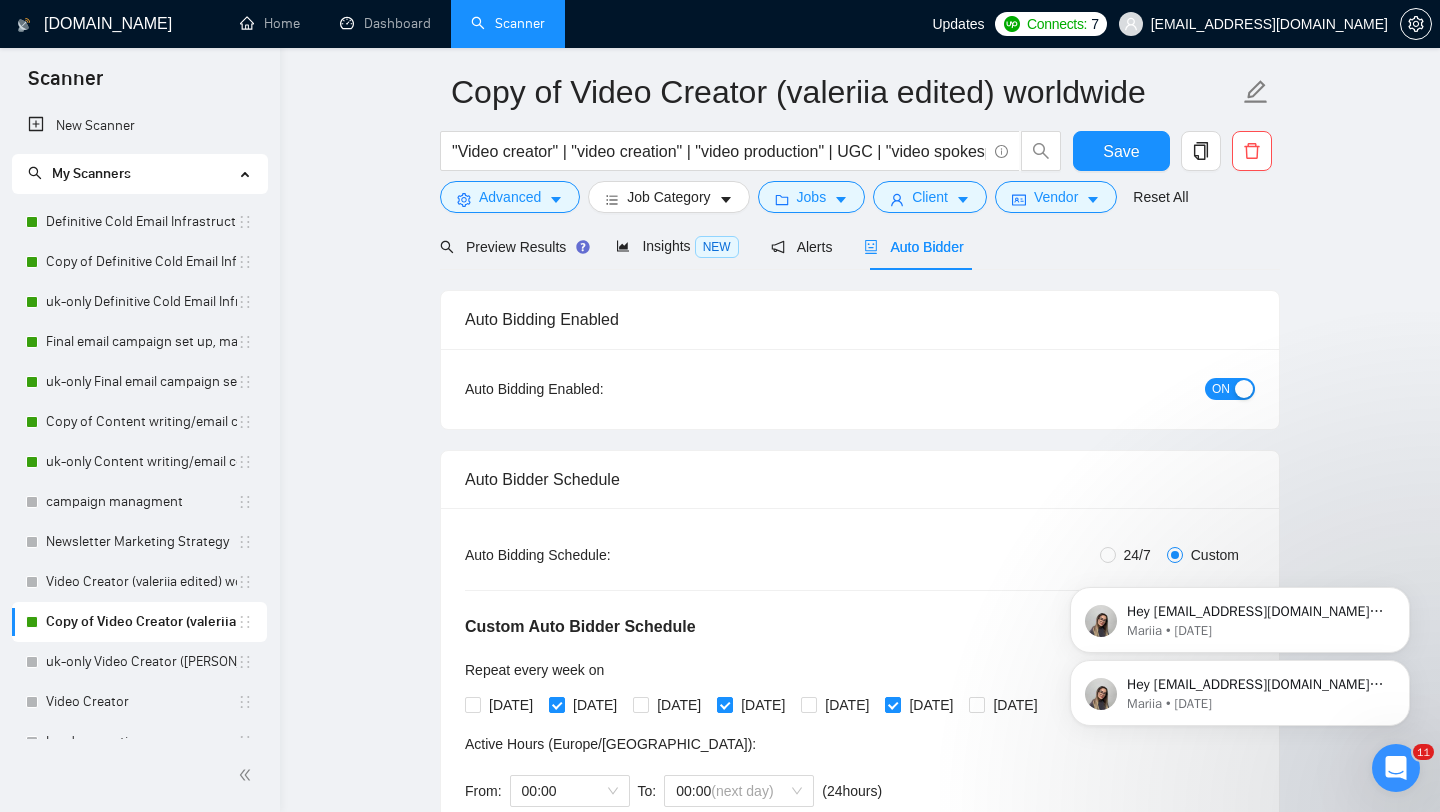 click at bounding box center (1244, 389) 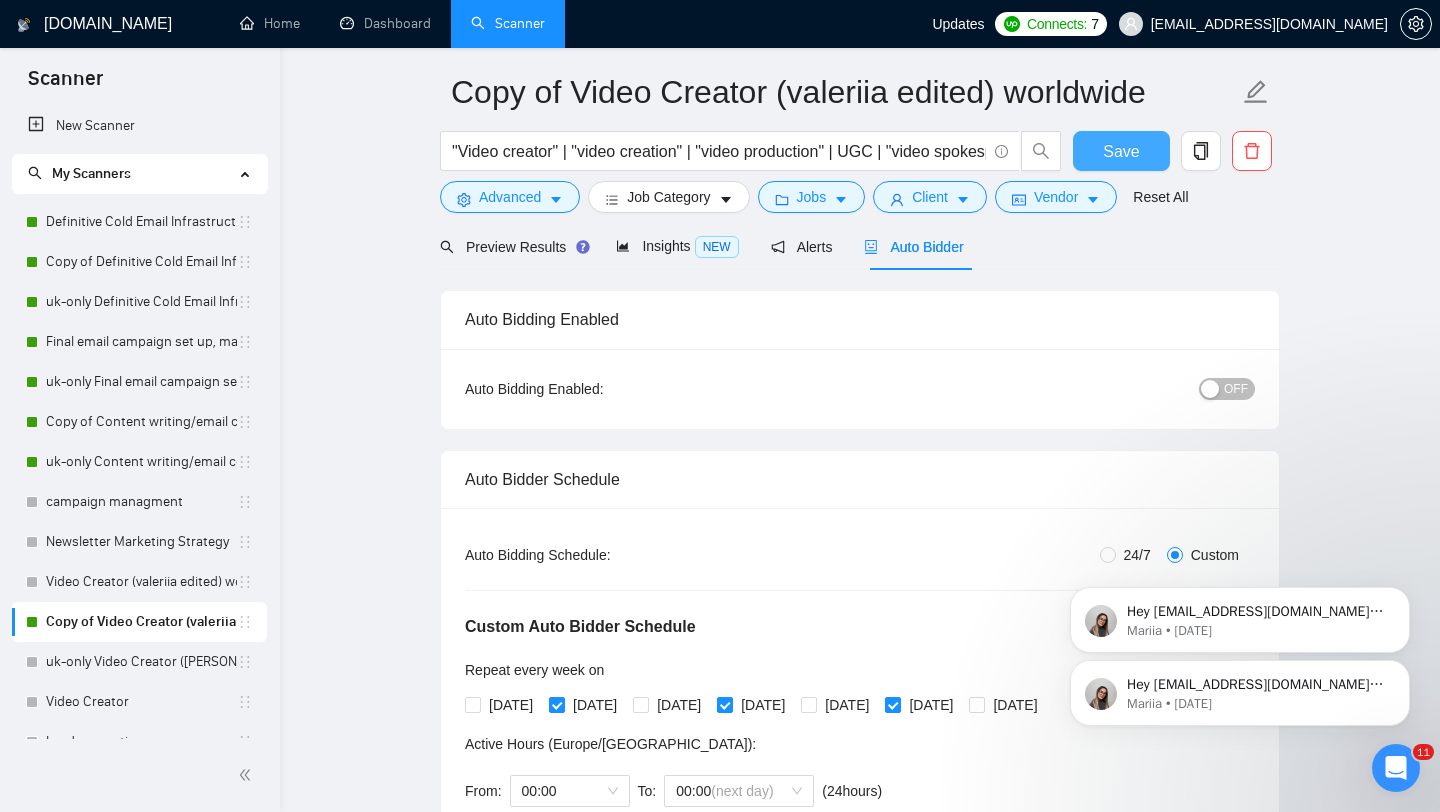 click on "Save" at bounding box center [1121, 151] 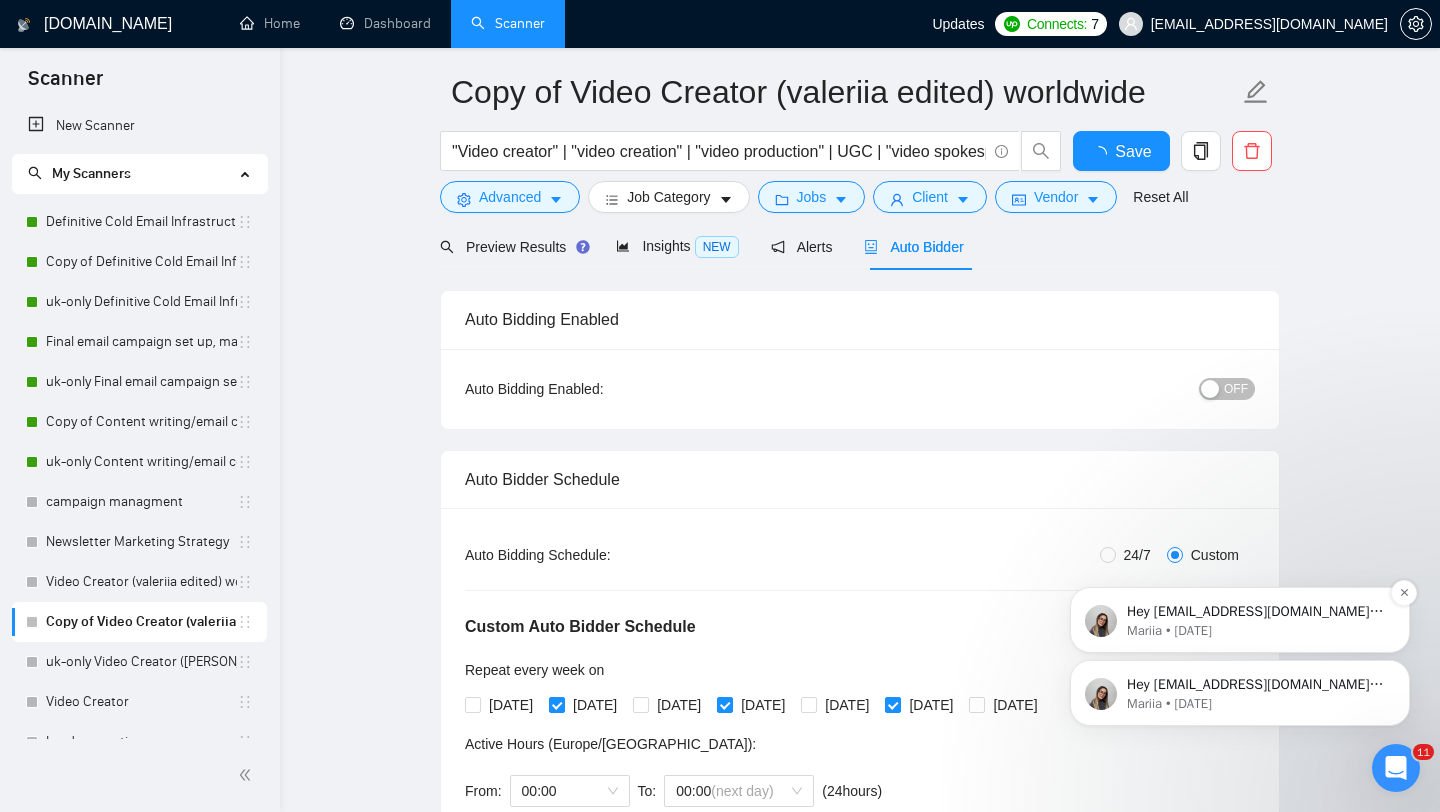 click on "Hey hello@molius.social, Looks like your Upwork agency Molius Social ran out of connects. We recently tried to send a proposal for a job found by Video Creator, but we could not because the number of connects was insufficient. If you don't top up your connects soon, all your Auto Bidders will be disabled, and you will have to reactivate it again. Please consider enabling the Auto Top-Up Feature to avoid this happening in the future." at bounding box center [1256, 612] 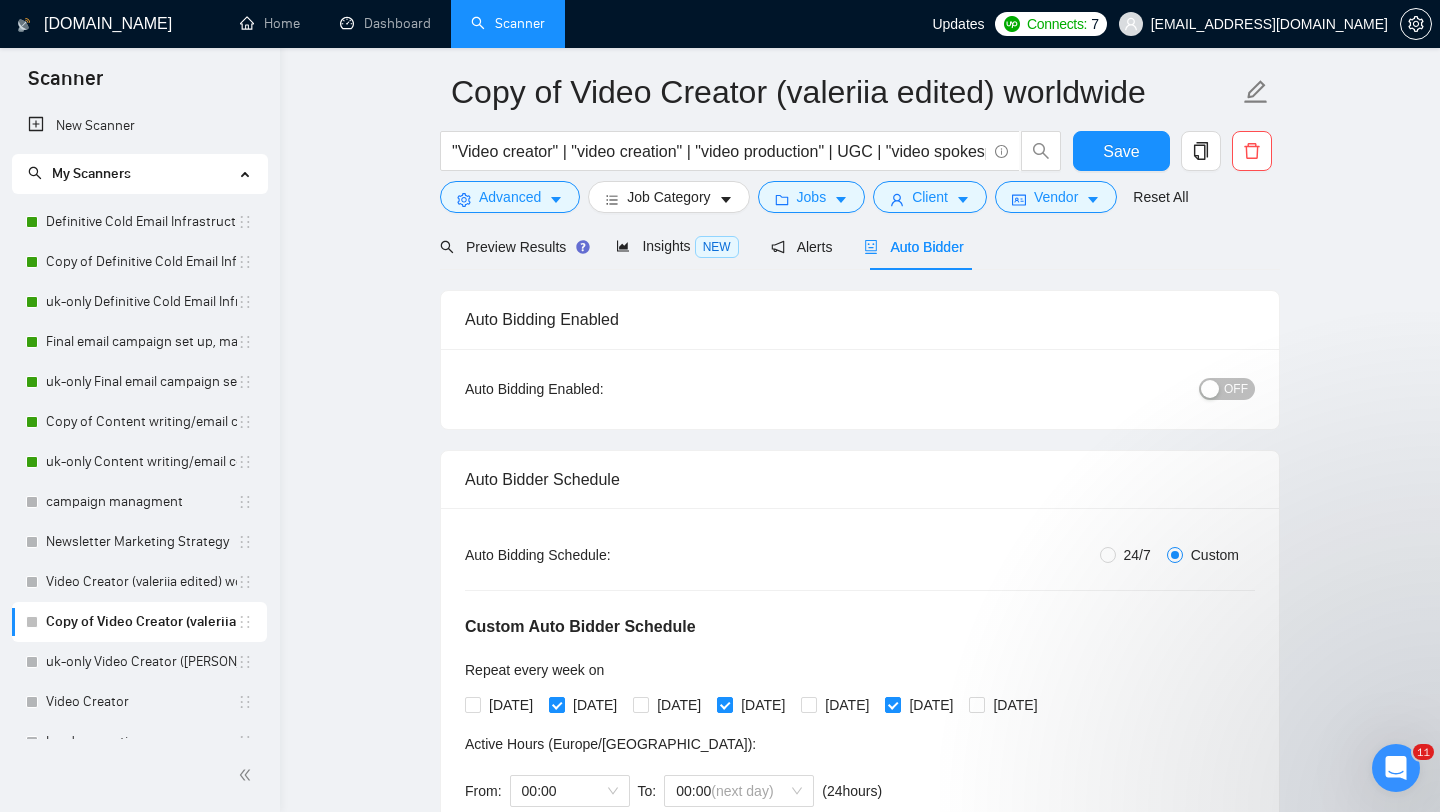type 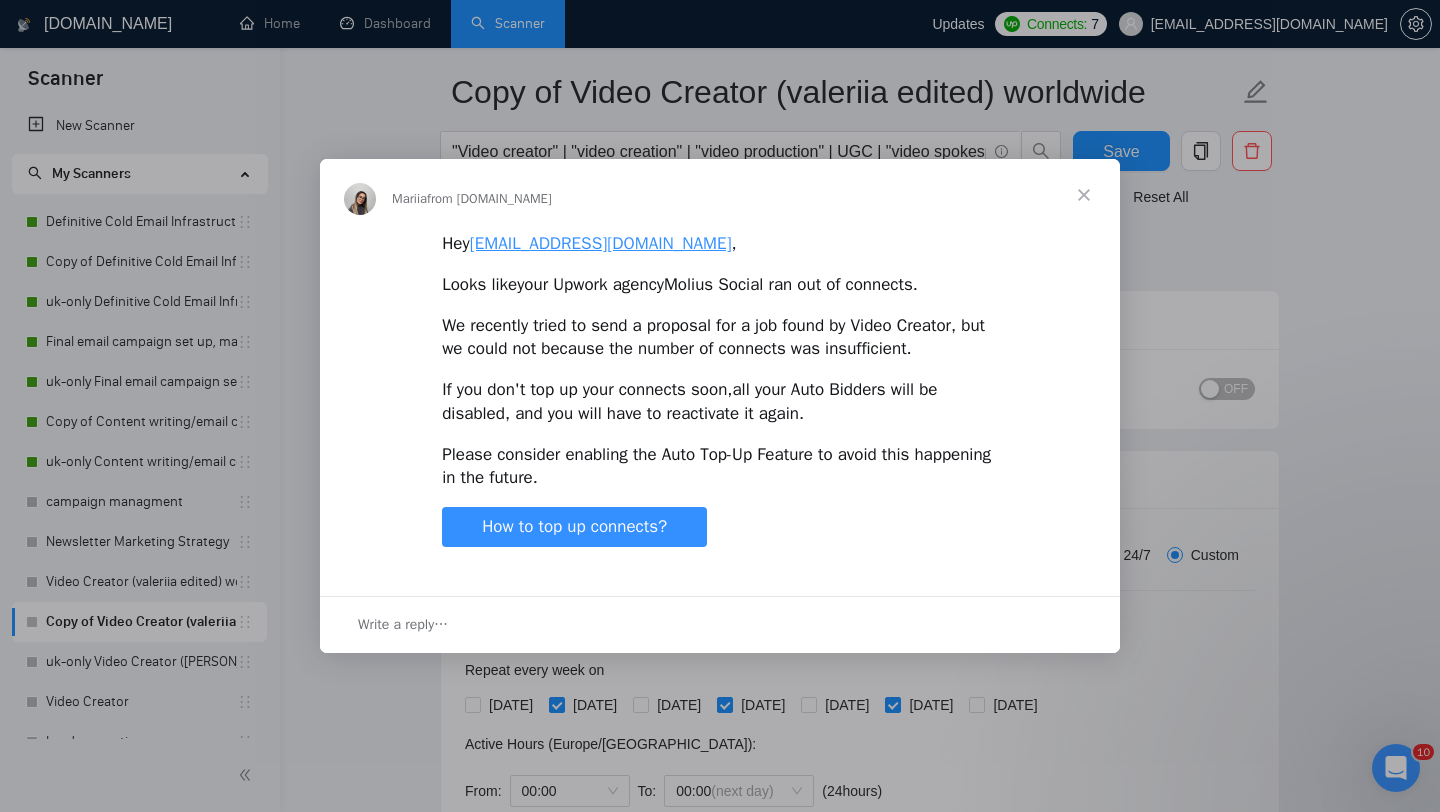 scroll, scrollTop: 0, scrollLeft: 0, axis: both 